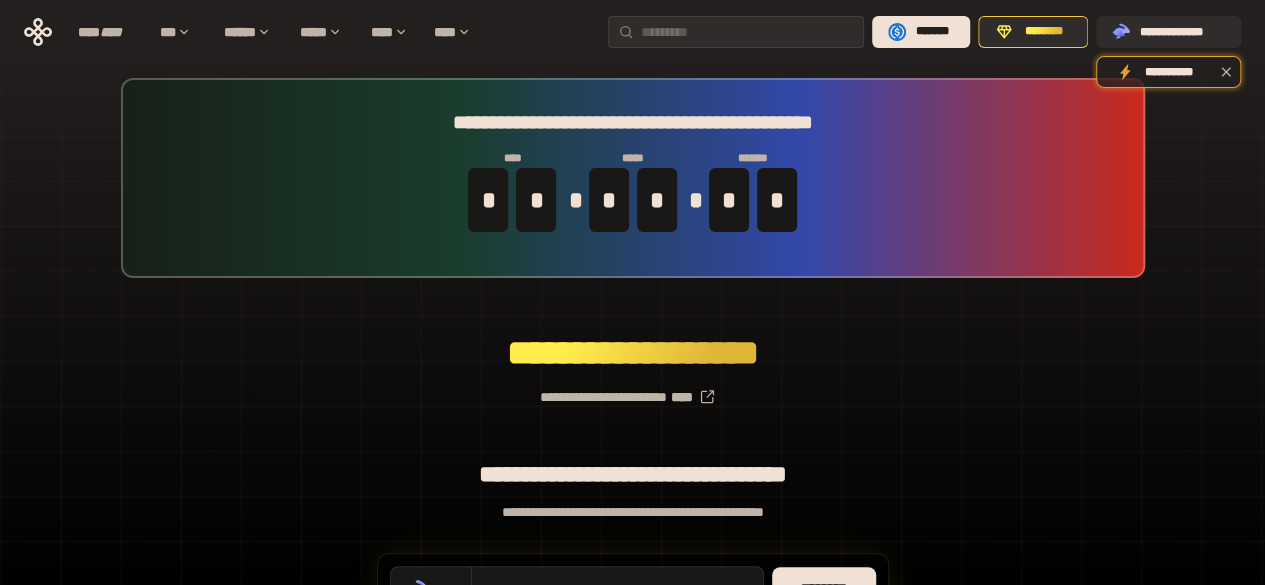 scroll, scrollTop: 197, scrollLeft: 0, axis: vertical 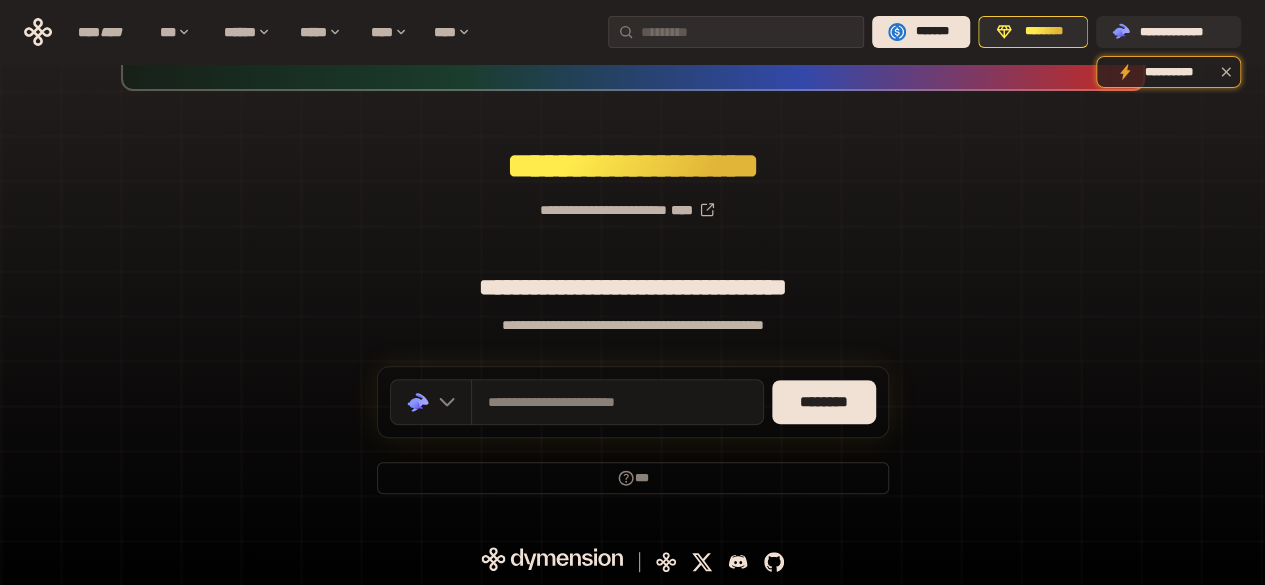 click on "**********" at bounding box center (1182, 32) 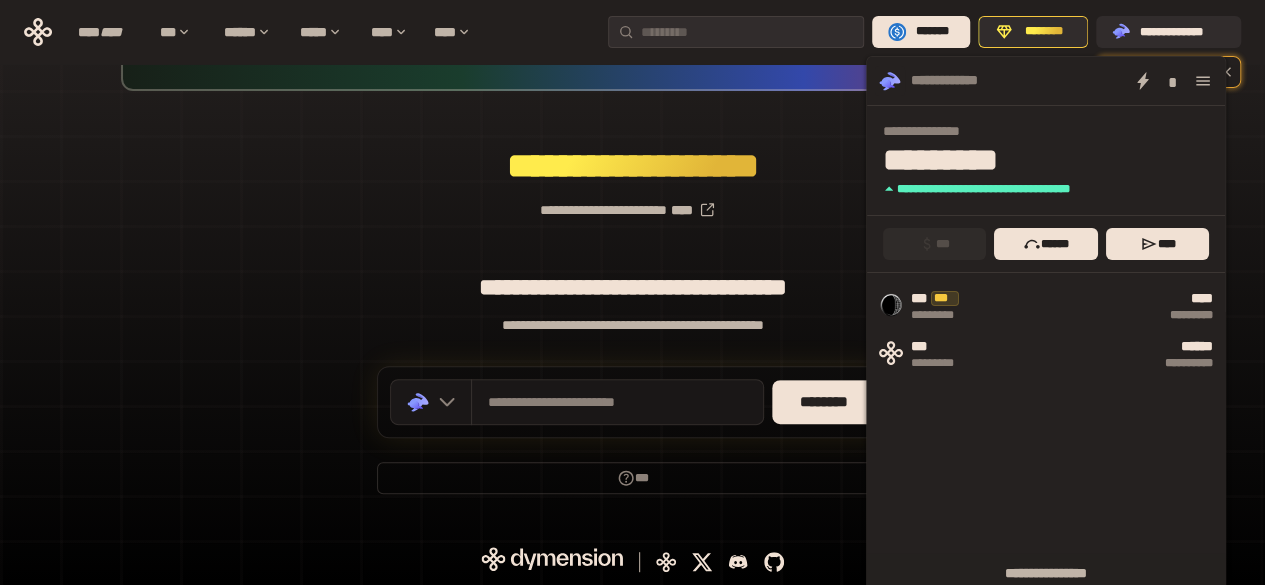 click on "**********" at bounding box center (632, 202) 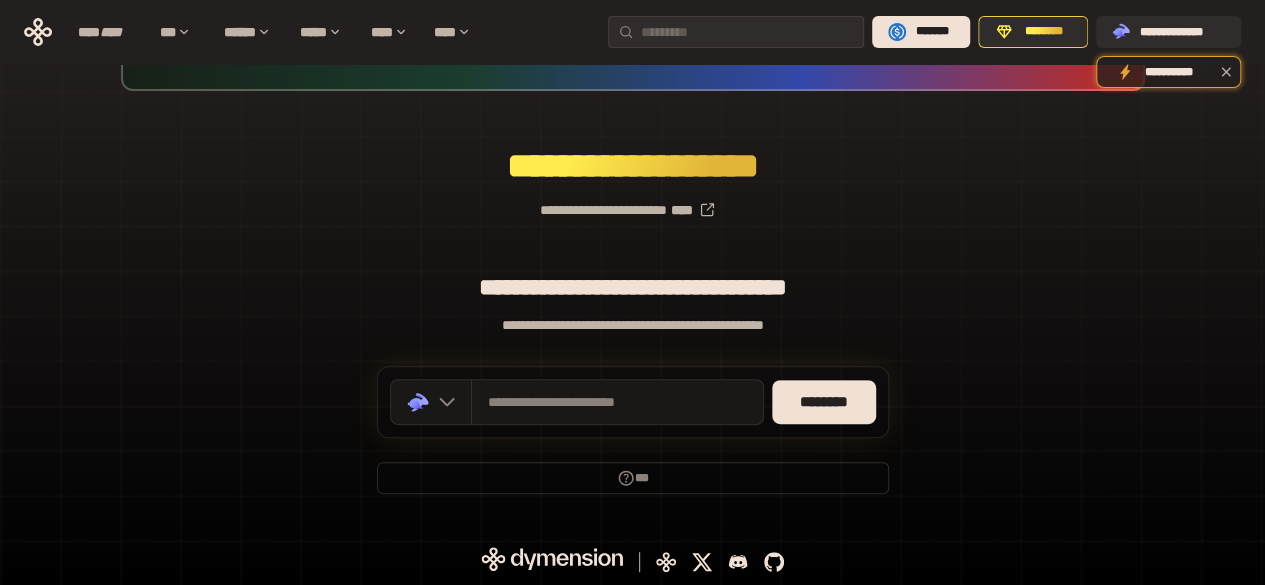 click 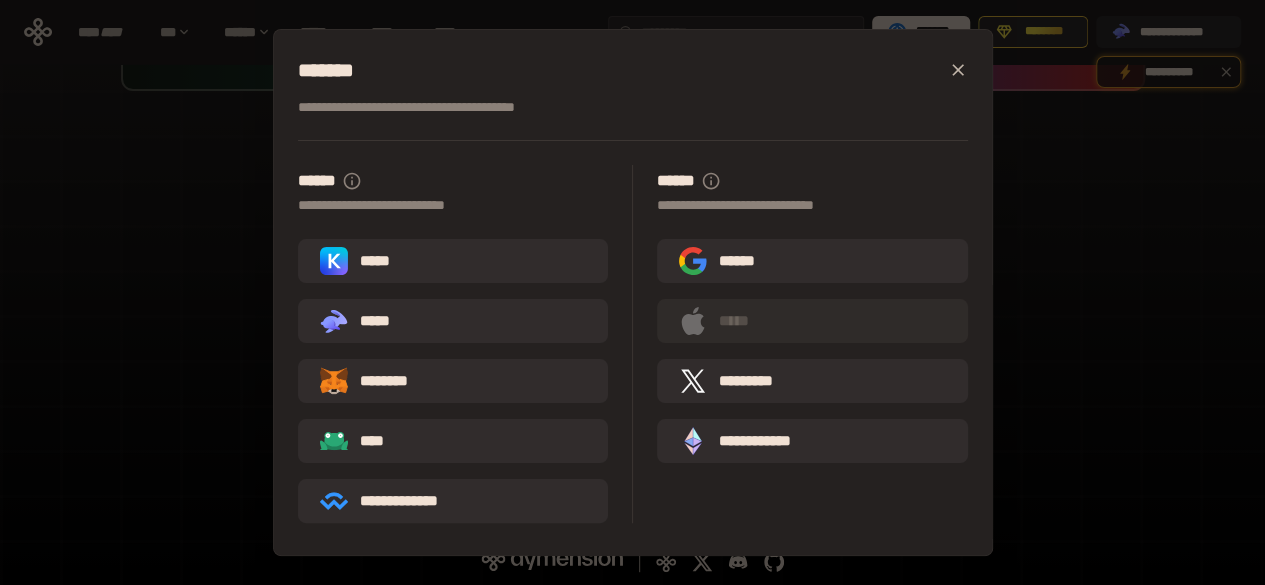 click on "*****" at bounding box center [453, 261] 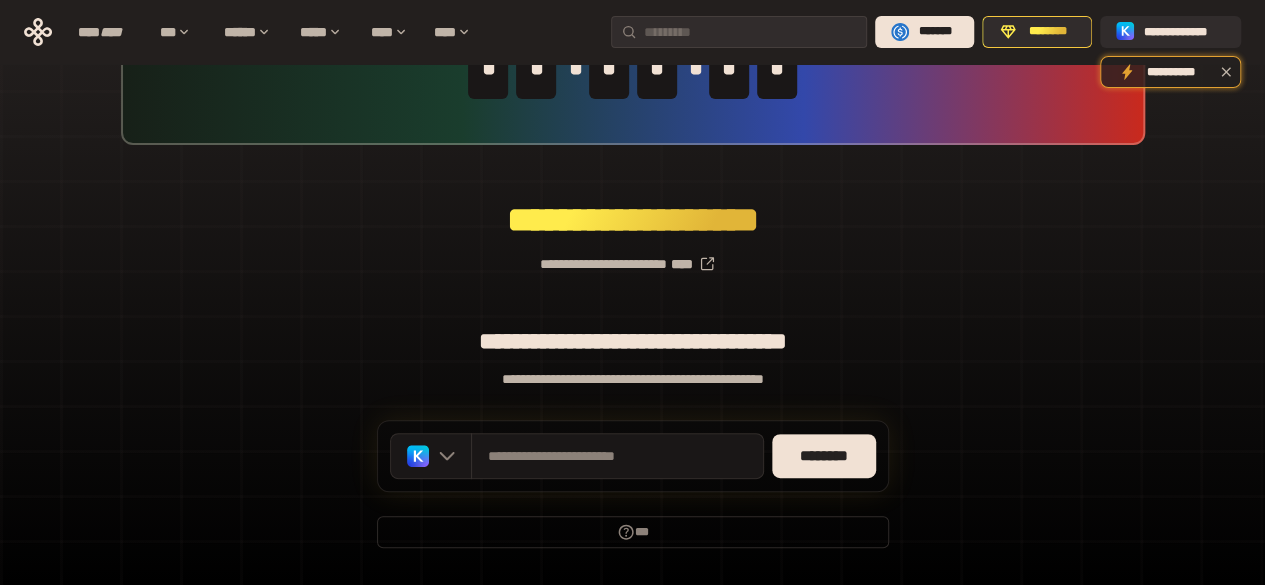 scroll, scrollTop: 157, scrollLeft: 0, axis: vertical 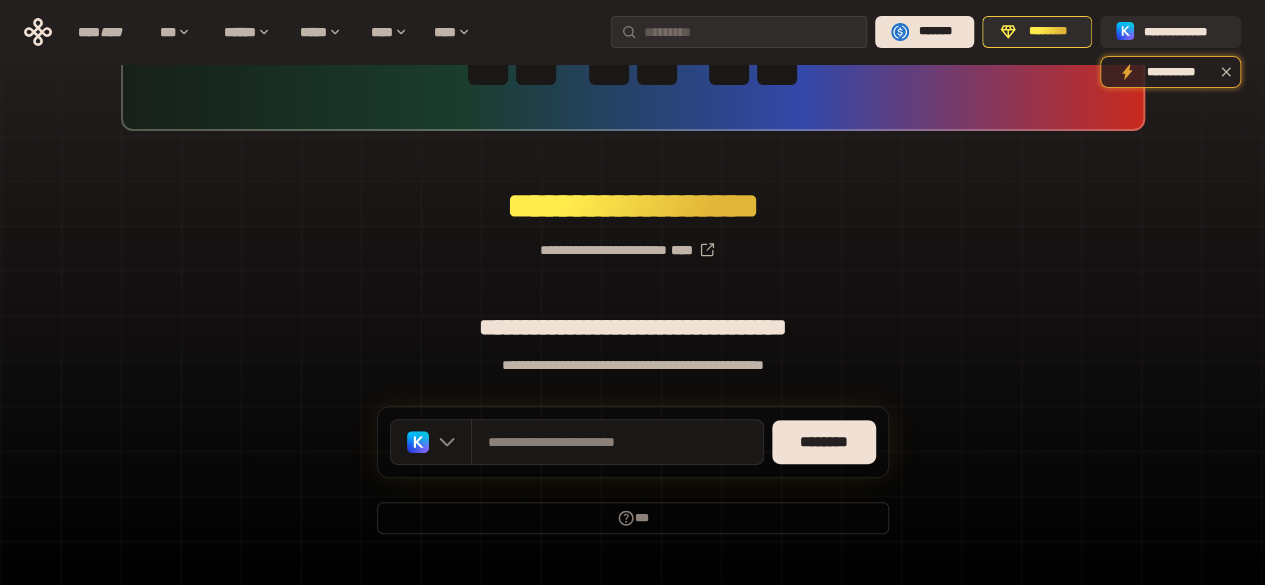 click on "********" at bounding box center [824, 442] 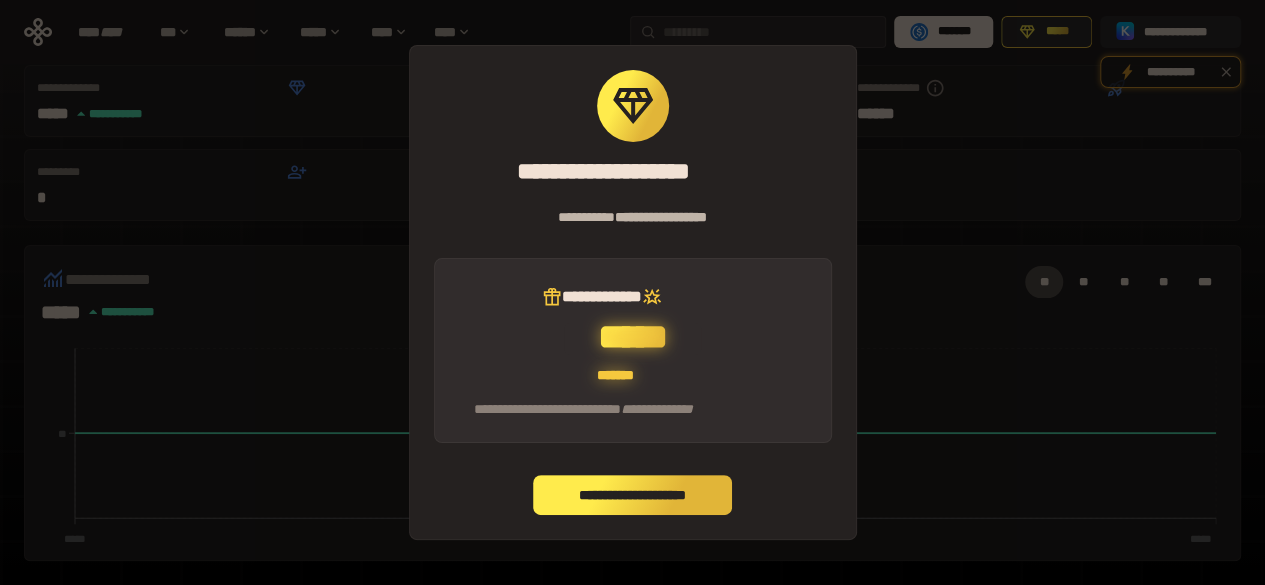 click on "**********" at bounding box center [633, 495] 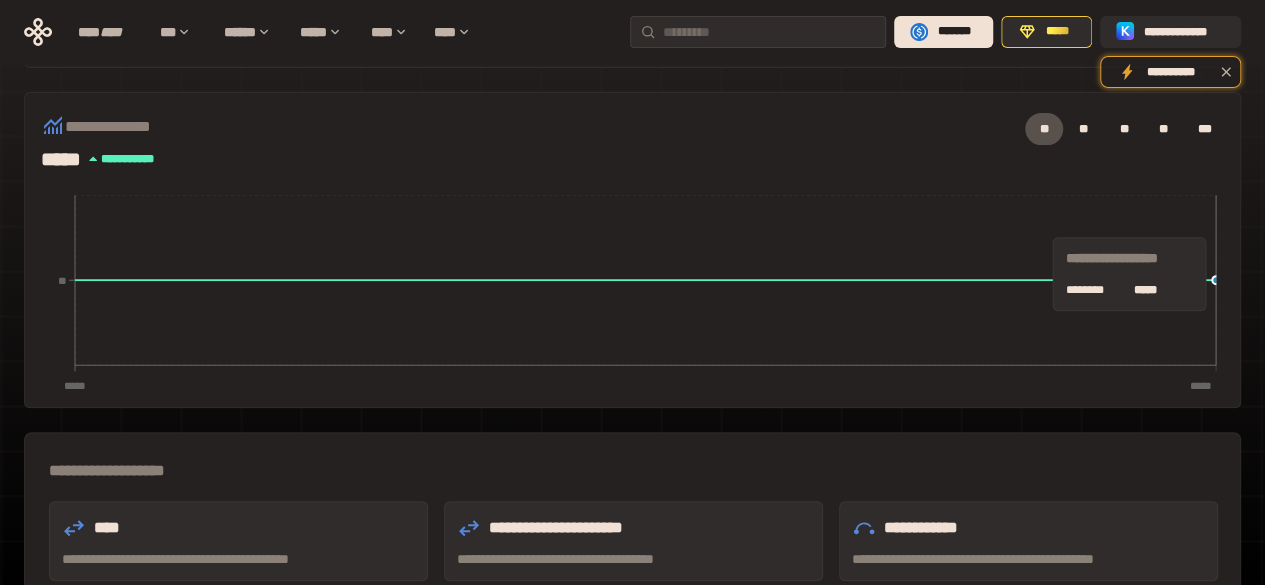 scroll, scrollTop: 675, scrollLeft: 0, axis: vertical 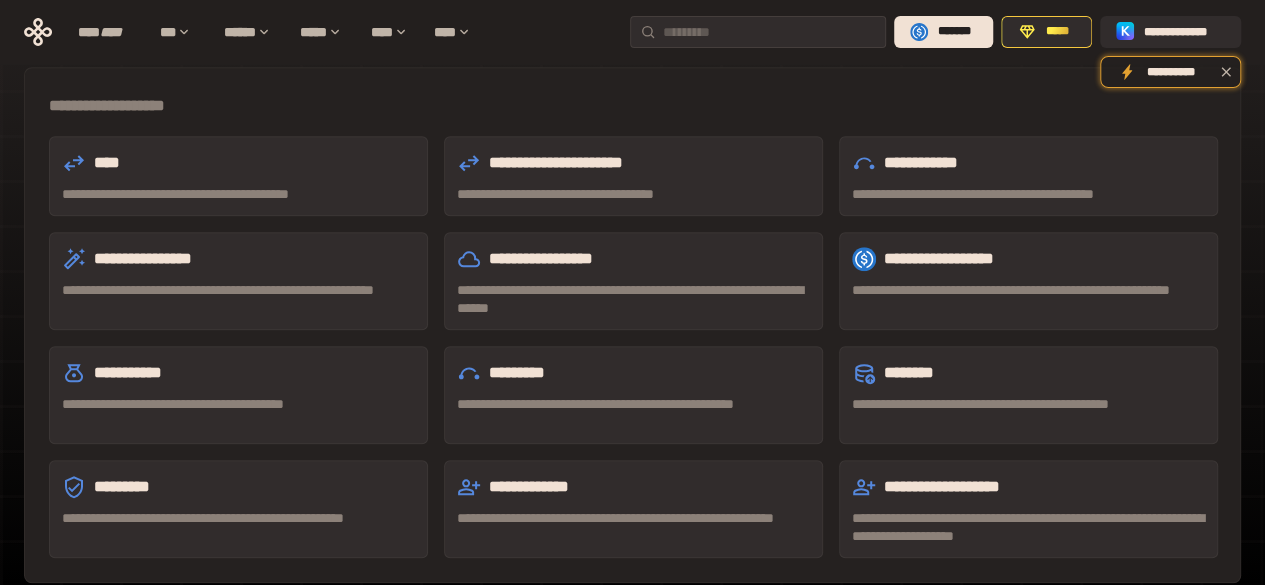 click on "**********" at bounding box center [632, -561] 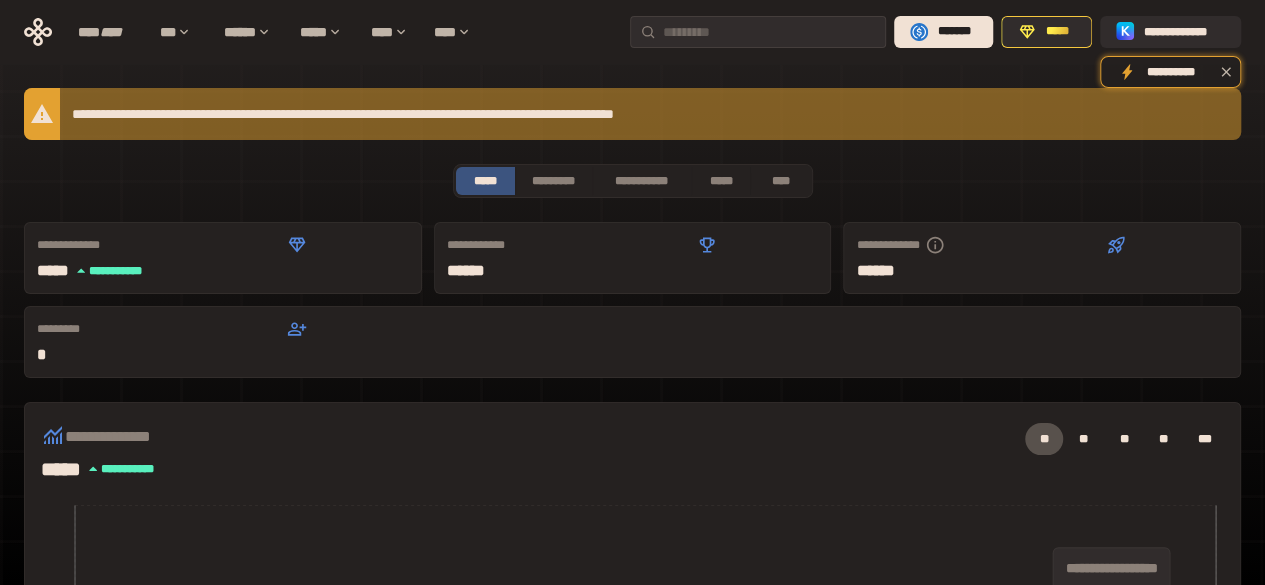 click on "*****" at bounding box center [721, 181] 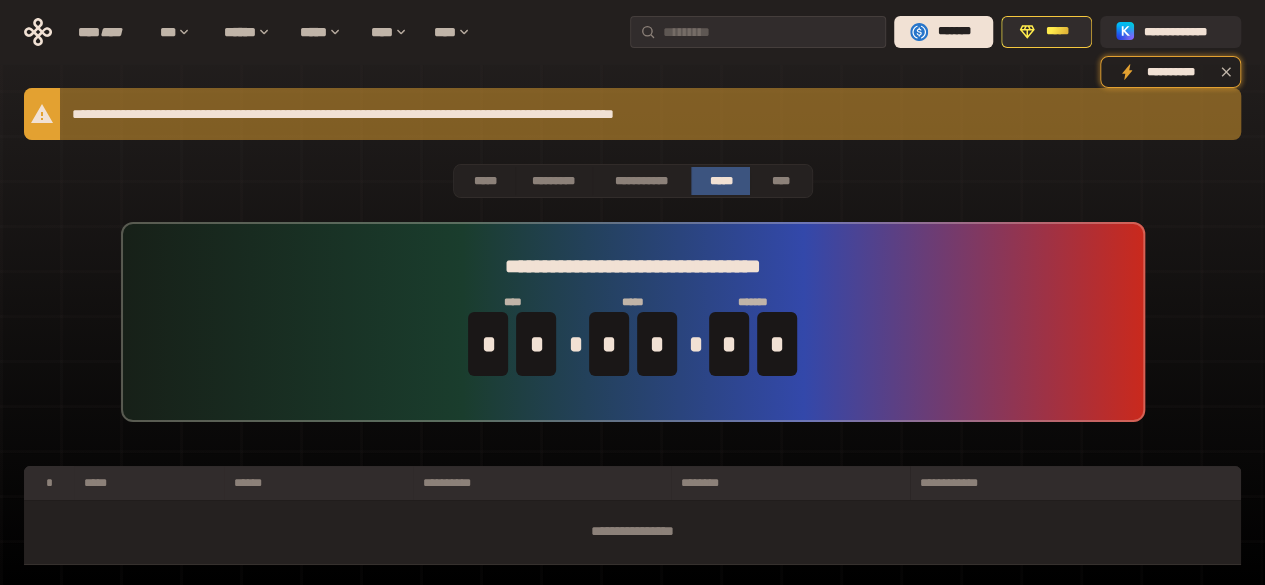 scroll, scrollTop: 36, scrollLeft: 0, axis: vertical 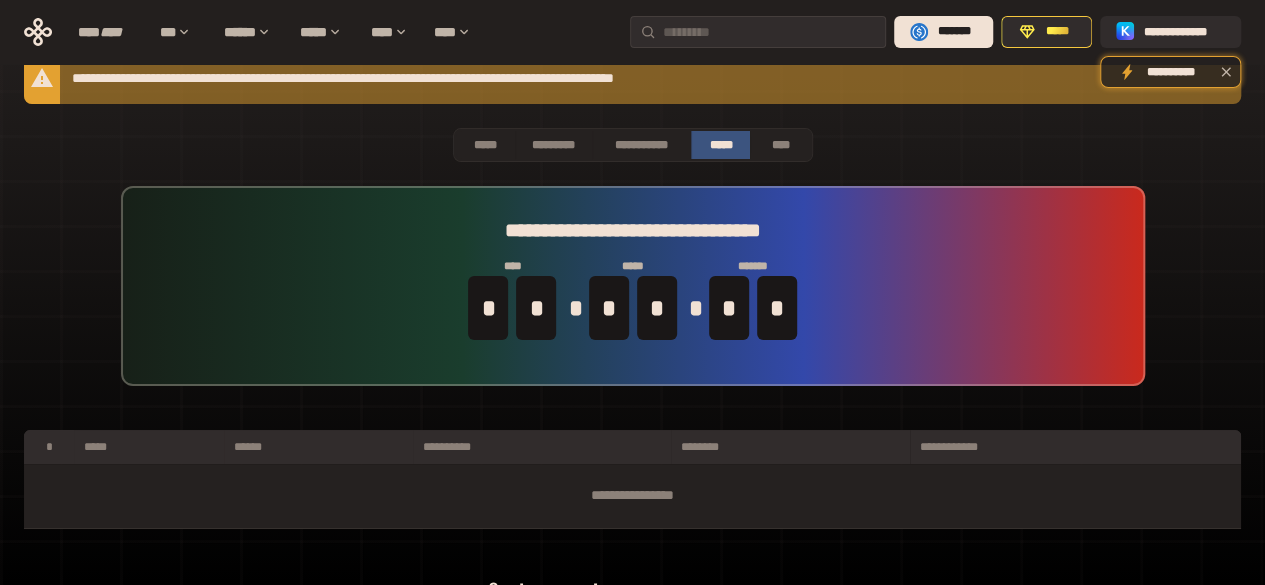 click on "*****" at bounding box center [485, 145] 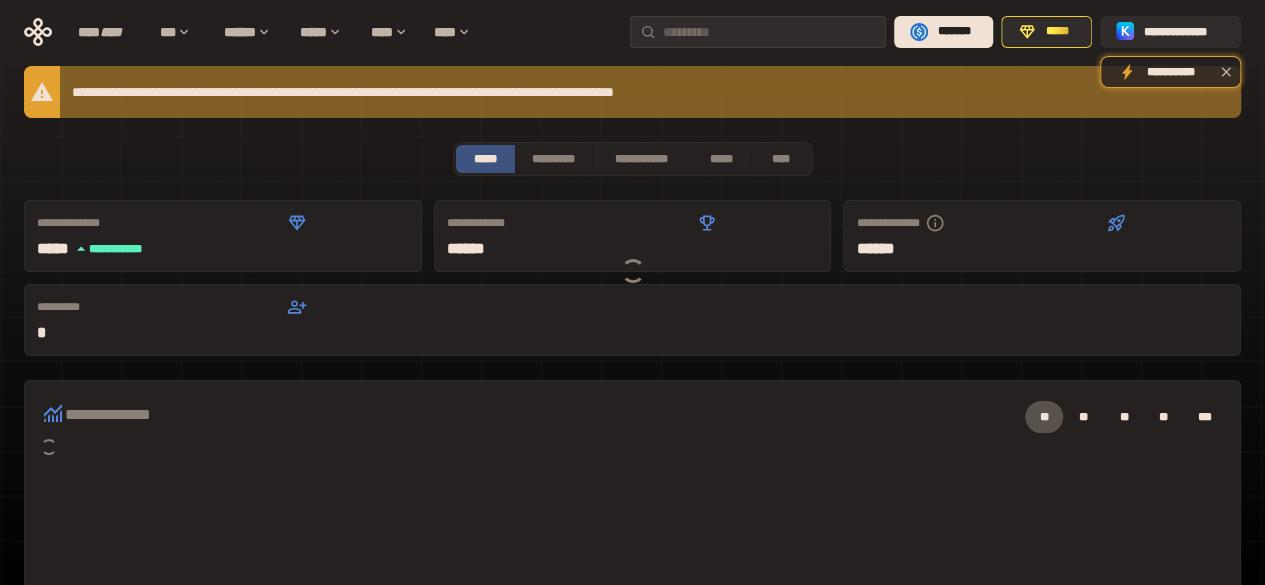 scroll, scrollTop: 0, scrollLeft: 0, axis: both 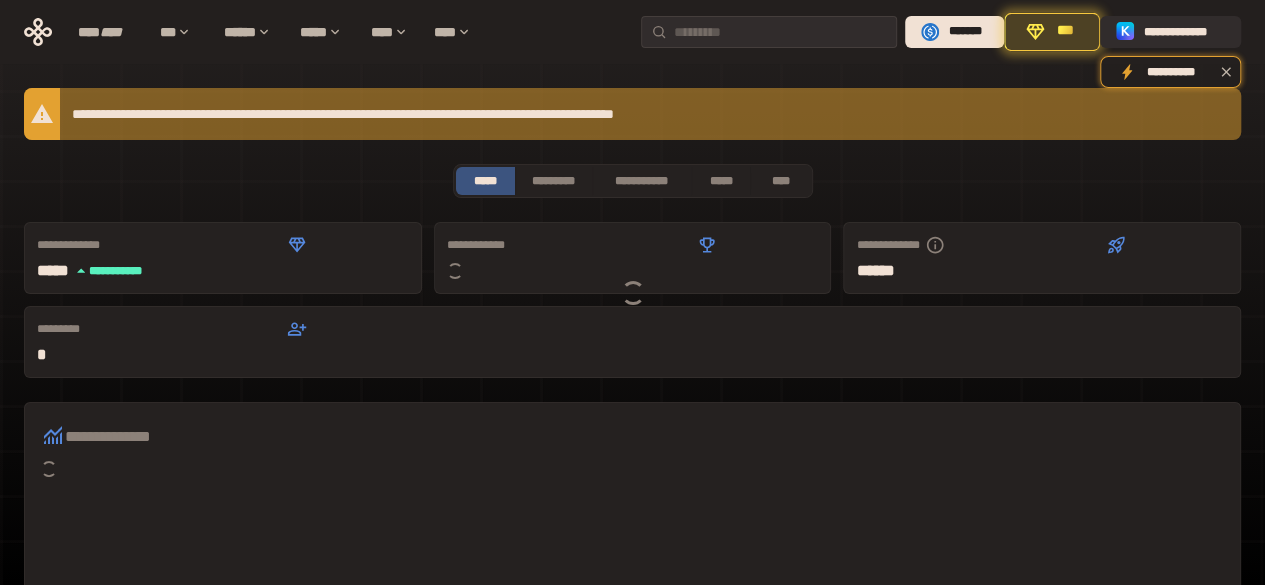 click on "**********" at bounding box center [1184, 32] 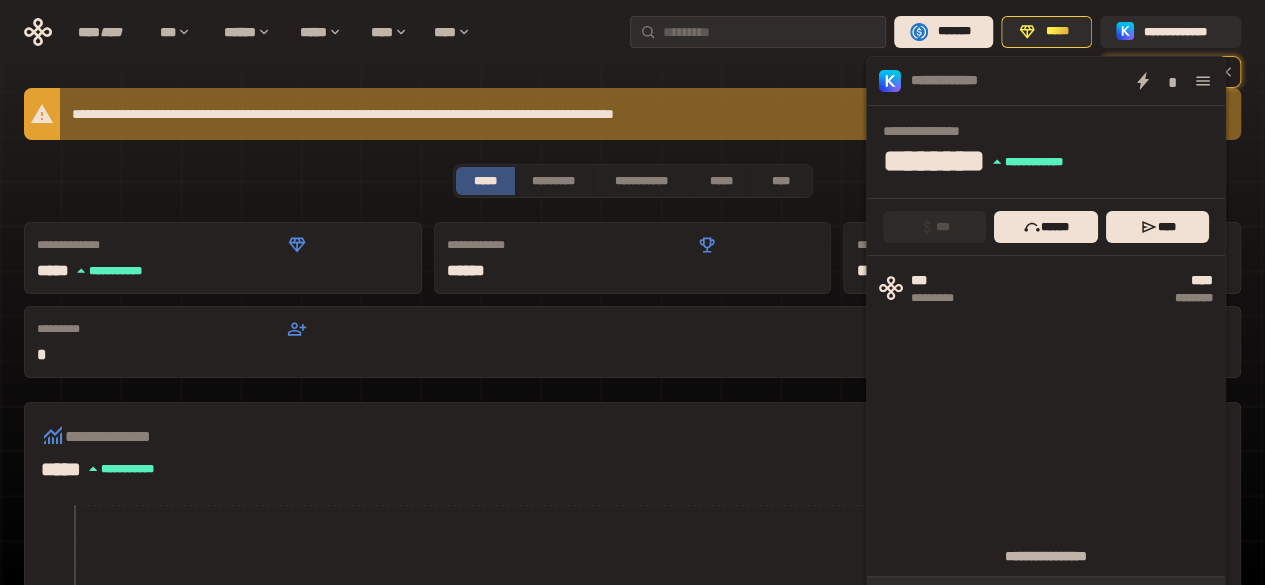 click on "**********" at bounding box center (1184, 32) 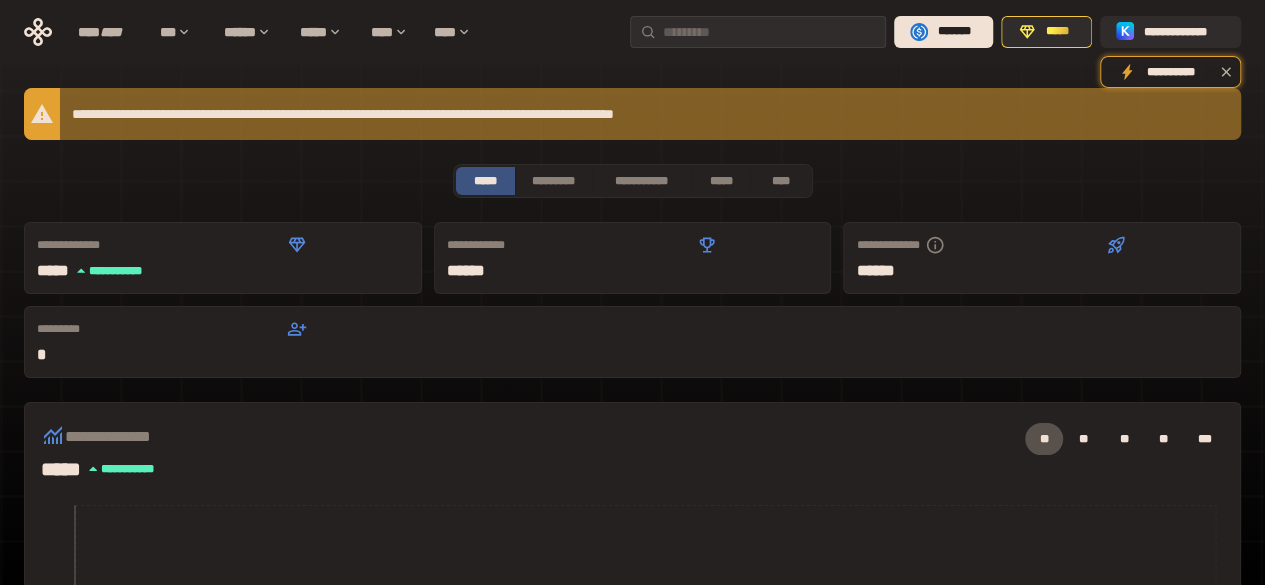 click on "**********" at bounding box center [1184, 32] 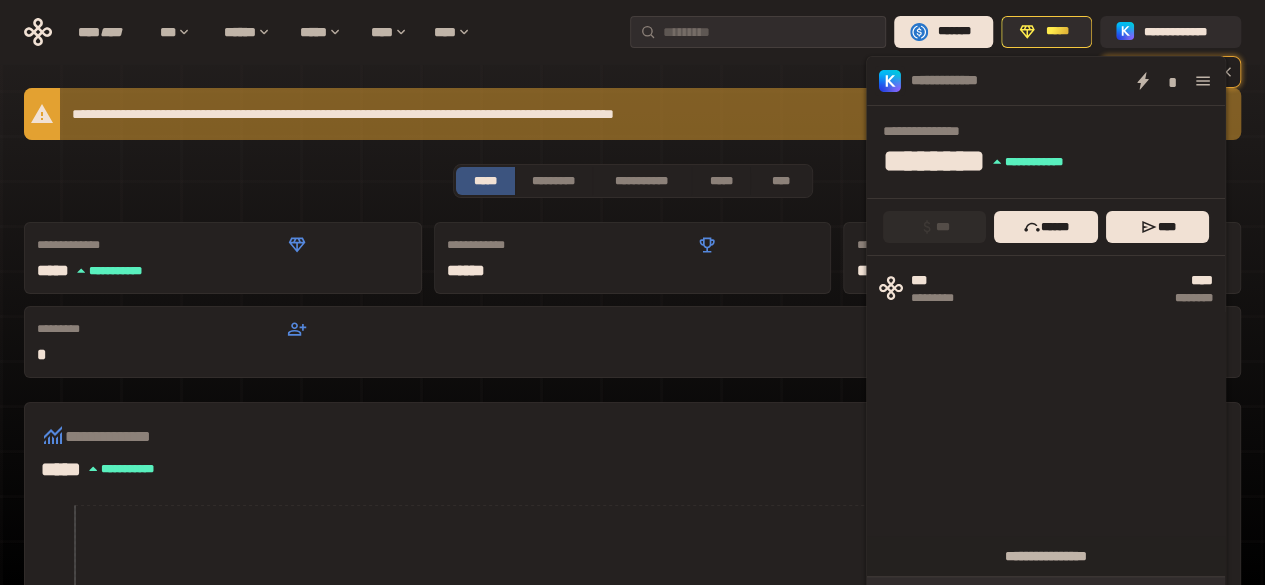 click 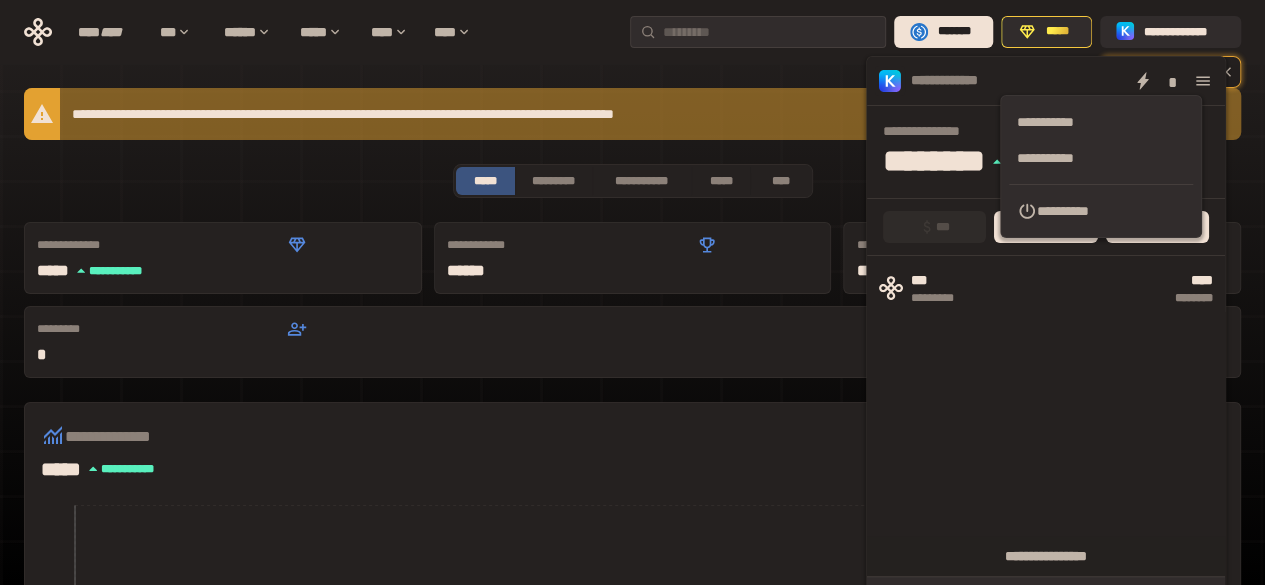click on "**********" at bounding box center [1101, 211] 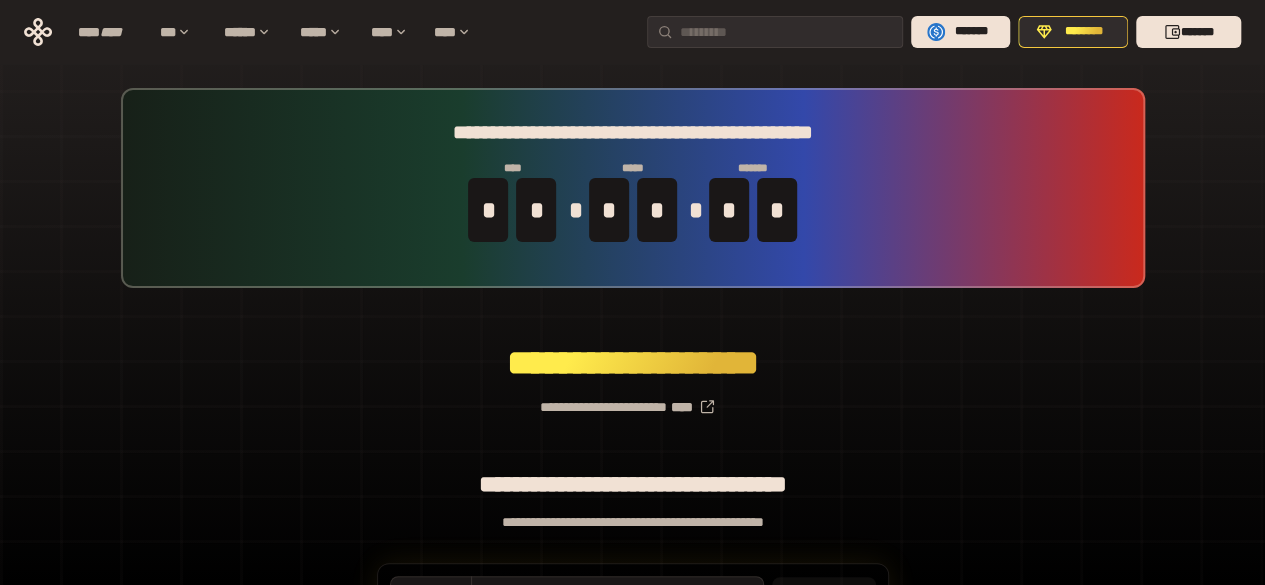 scroll, scrollTop: 140, scrollLeft: 0, axis: vertical 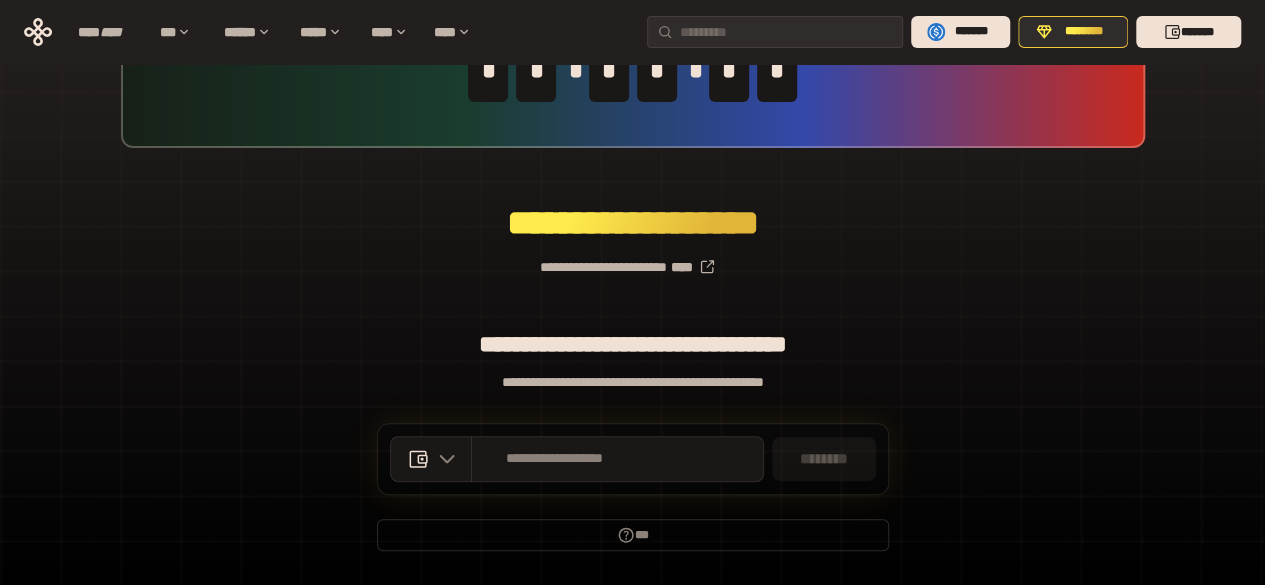 click 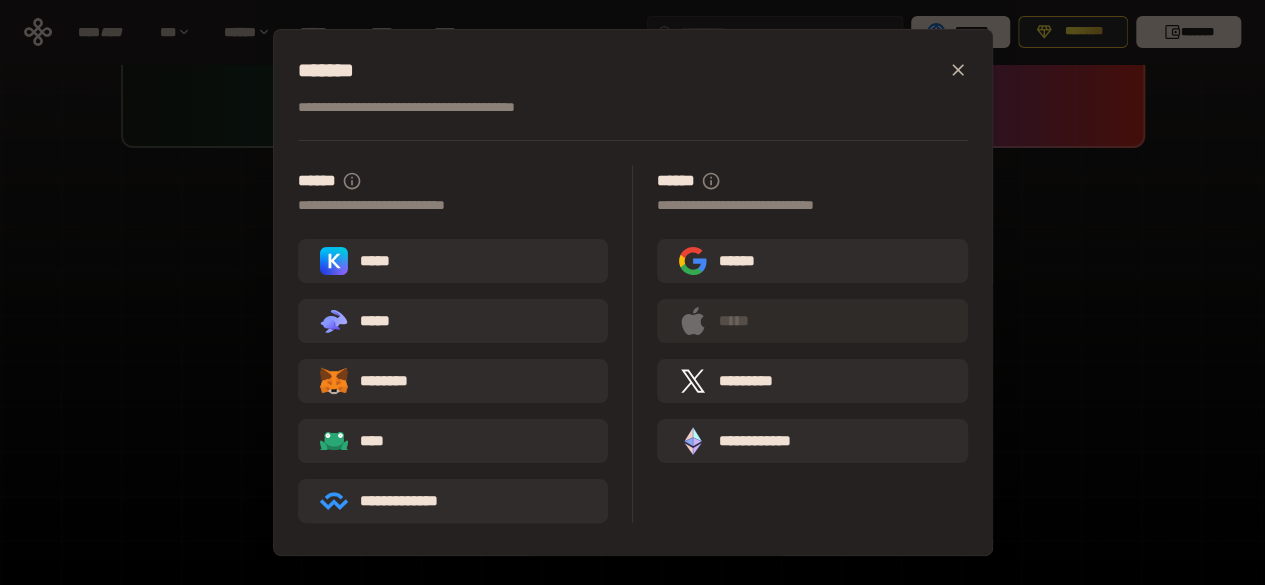 click on ".st0{fill:url(#SVGID_1_);}
.st1{fill-rule:evenodd;clip-rule:evenodd;fill:url(#SVGID_00000161597173617360504640000012432366591255278478_);}
.st2{fill-rule:evenodd;clip-rule:evenodd;fill:url(#SVGID_00000021803777515098205300000017382971856690286485_);}
.st3{fill:url(#SVGID_00000031192219548086493050000012287181694732331425_);}
*****" at bounding box center (453, 321) 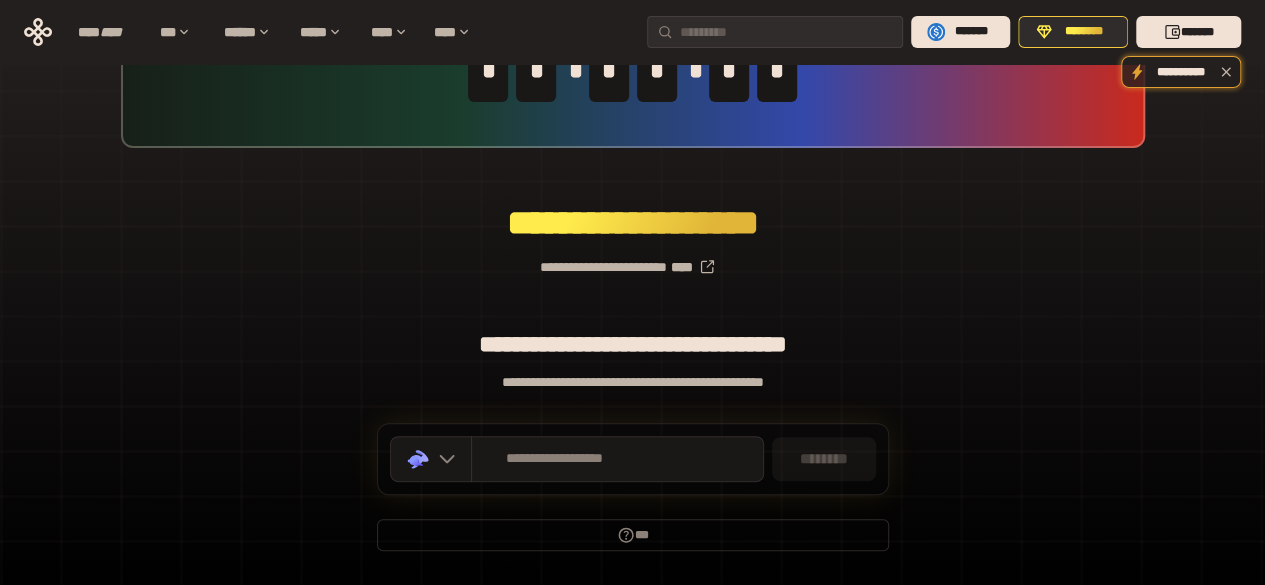 click on "**********" at bounding box center (555, 459) 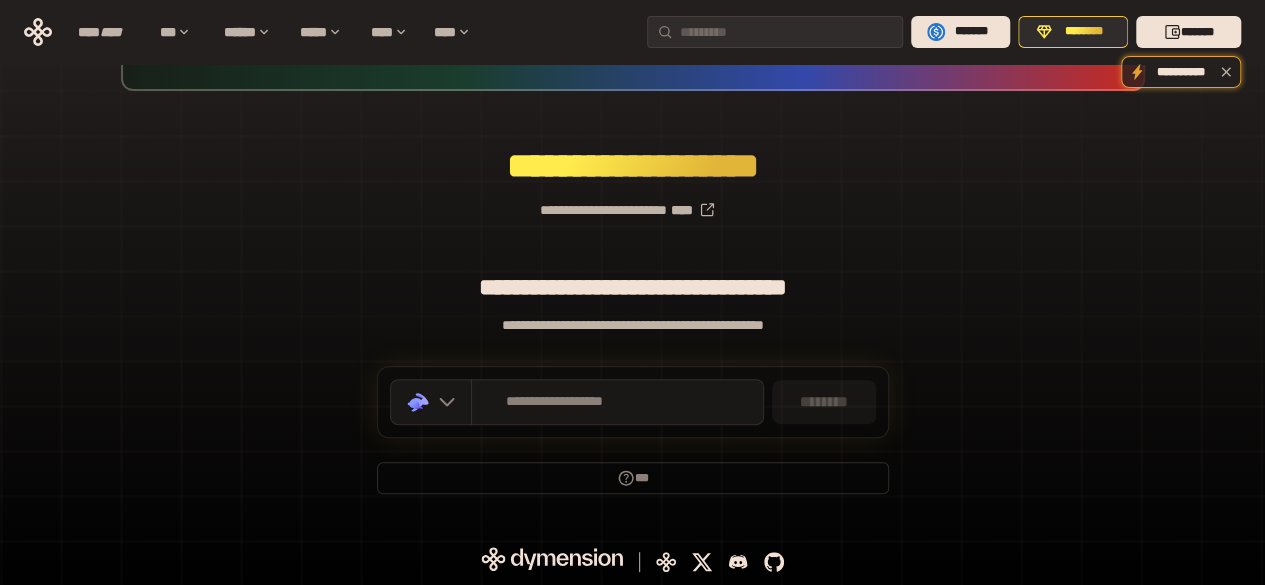 click on "*******" at bounding box center [1188, 32] 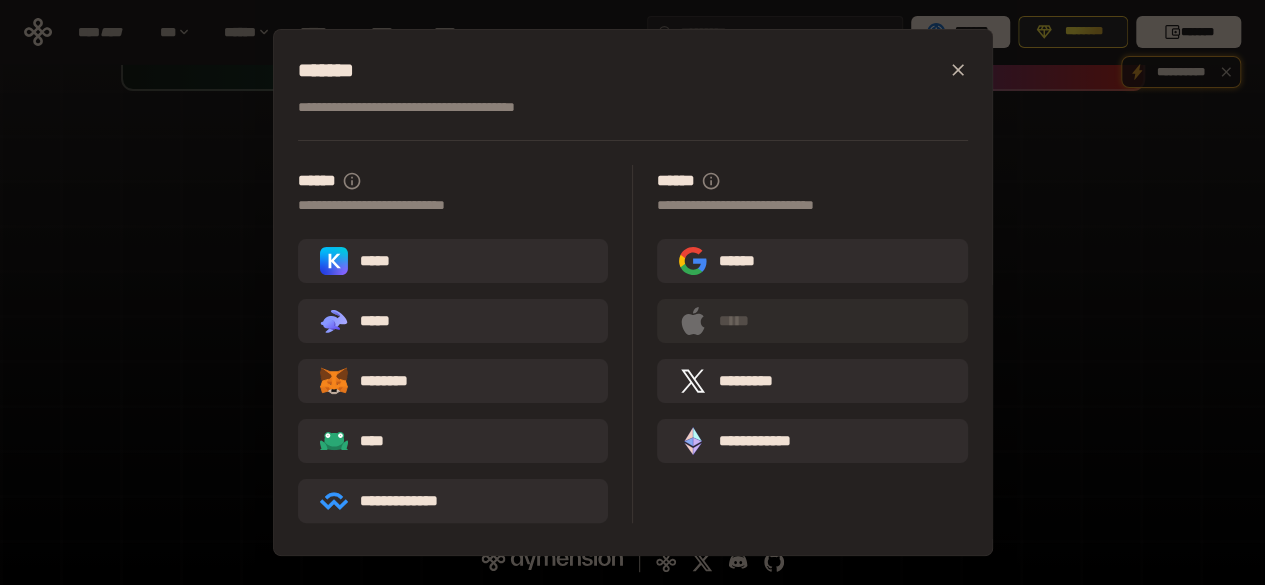 click on ".st0{fill:url(#SVGID_1_);}
.st1{fill-rule:evenodd;clip-rule:evenodd;fill:url(#SVGID_00000161597173617360504640000012432366591255278478_);}
.st2{fill-rule:evenodd;clip-rule:evenodd;fill:url(#SVGID_00000021803777515098205300000017382971856690286485_);}
.st3{fill:url(#SVGID_00000031192219548086493050000012287181694732331425_);}
*****" at bounding box center [453, 321] 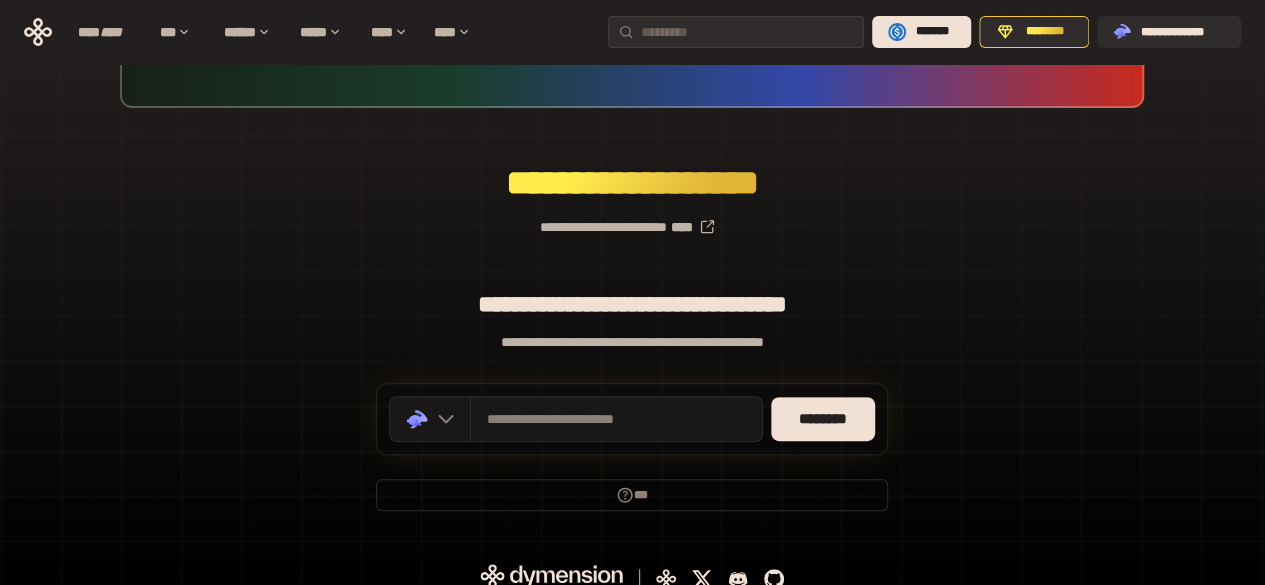 scroll, scrollTop: 0, scrollLeft: 0, axis: both 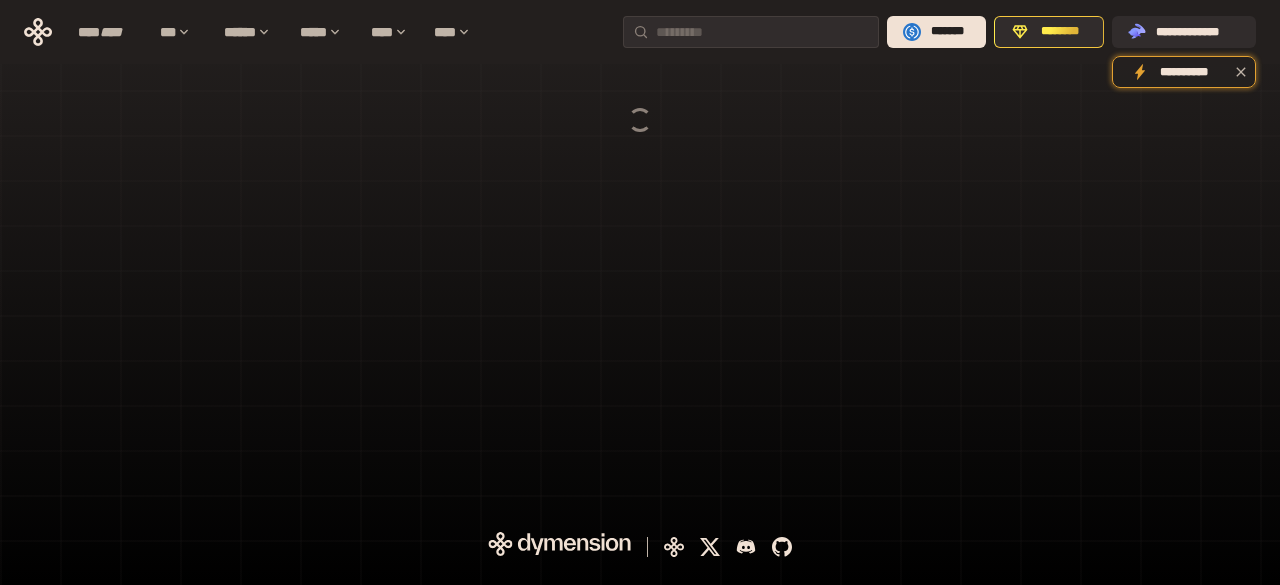click at bounding box center [640, 254] 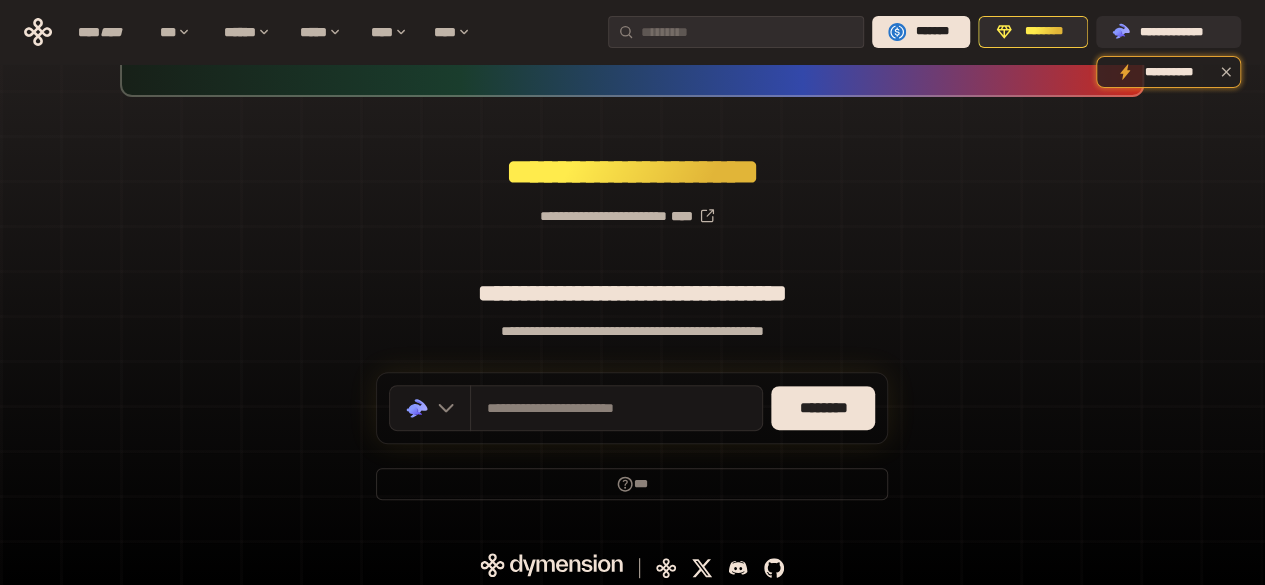 scroll, scrollTop: 197, scrollLeft: 0, axis: vertical 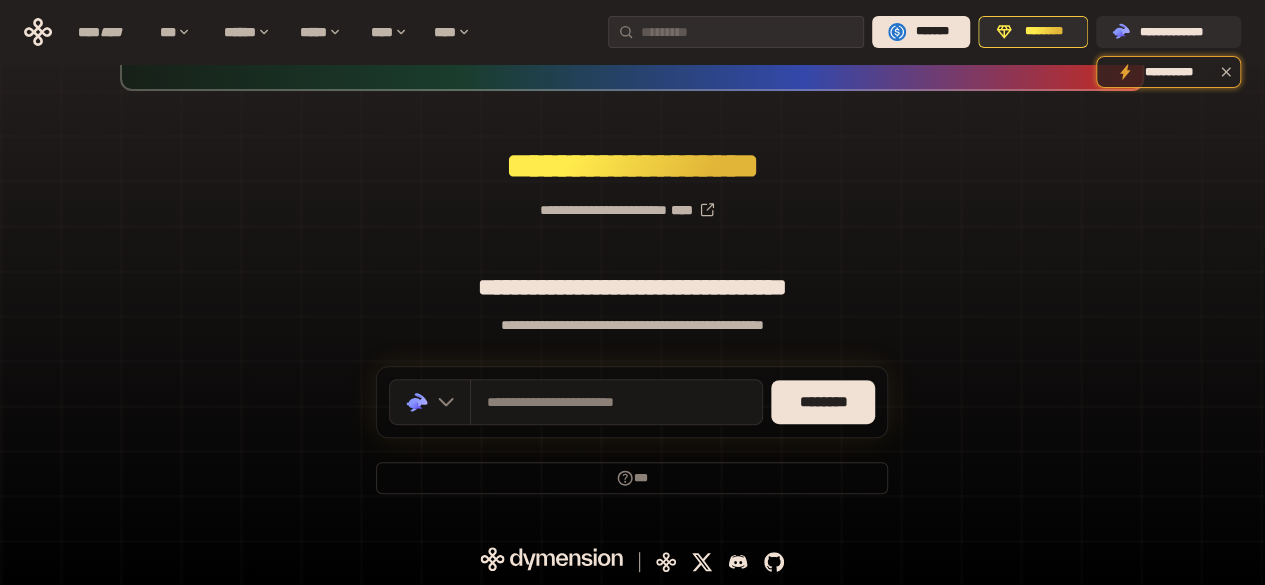 click on "********" at bounding box center (823, 402) 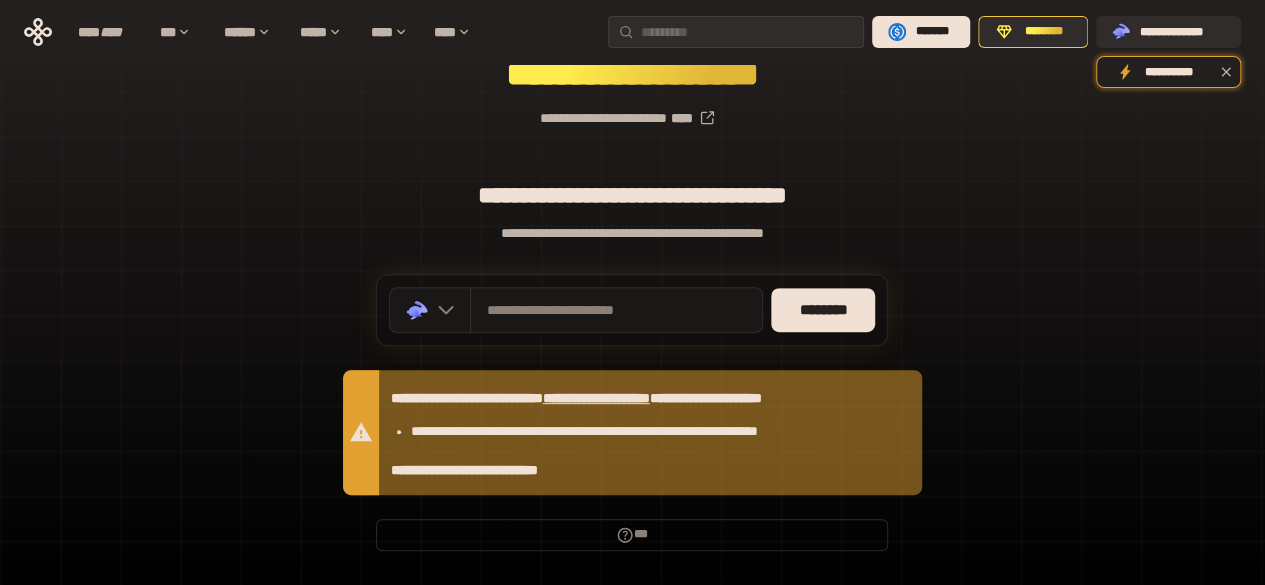 scroll, scrollTop: 293, scrollLeft: 0, axis: vertical 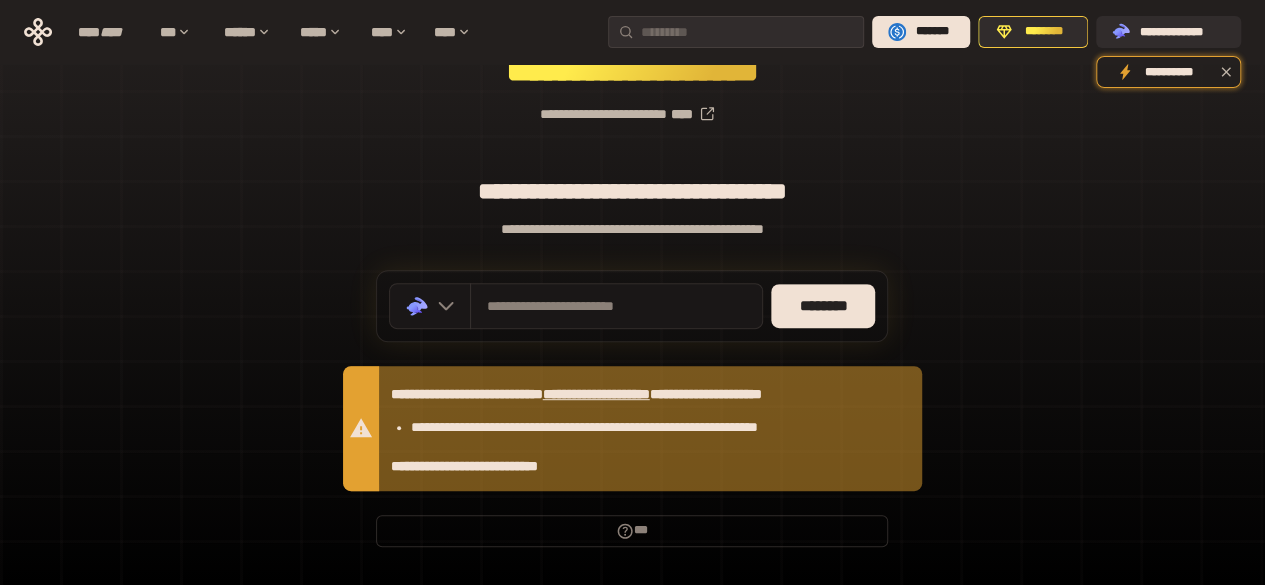 click on "**********" at bounding box center [1182, 32] 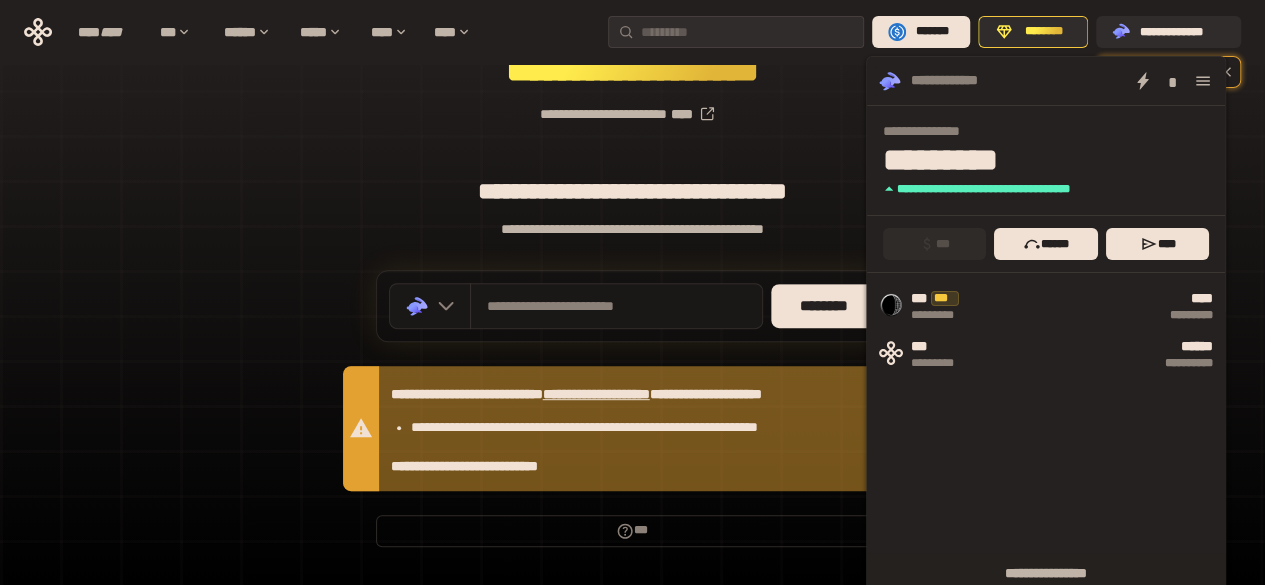 click 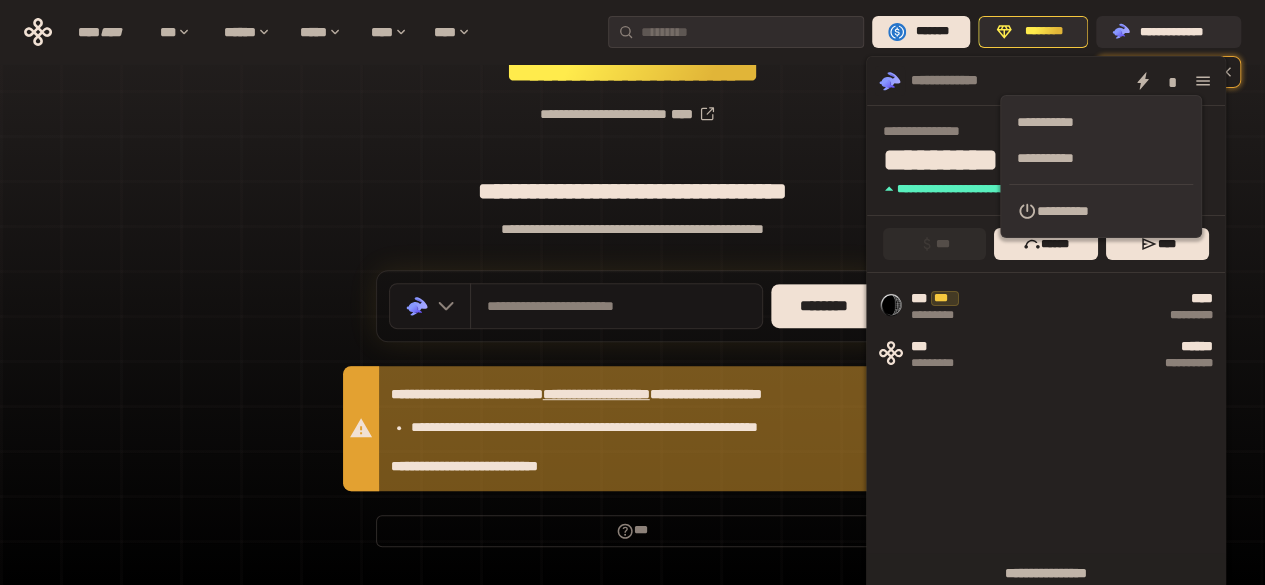 click on "**********" at bounding box center [1101, 211] 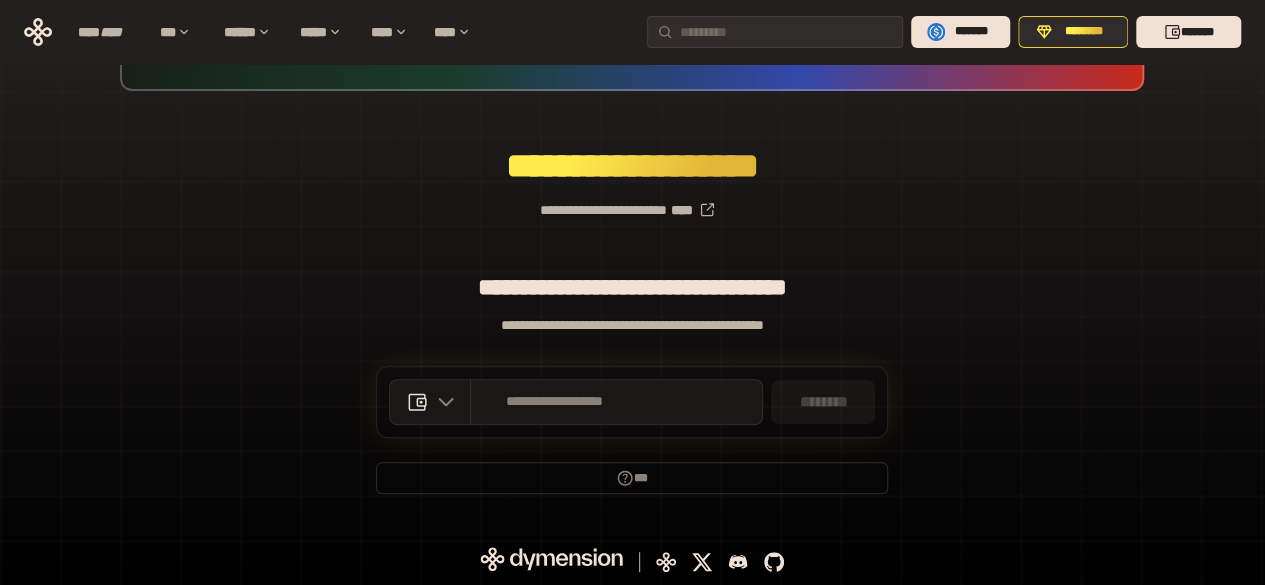 click 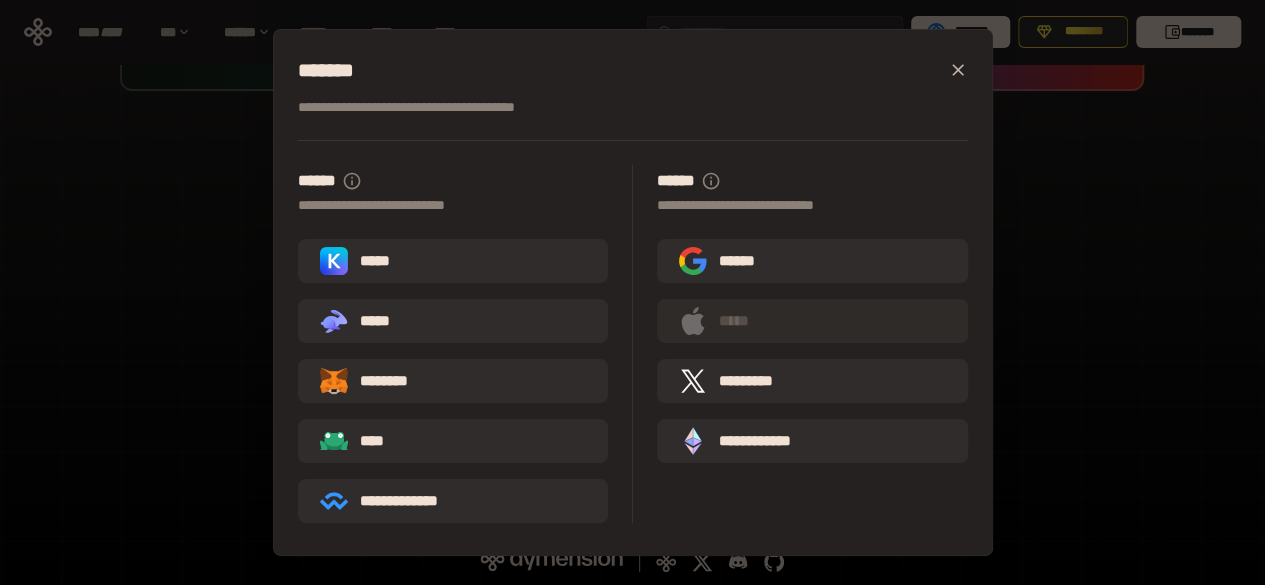 click on "*****" at bounding box center [453, 261] 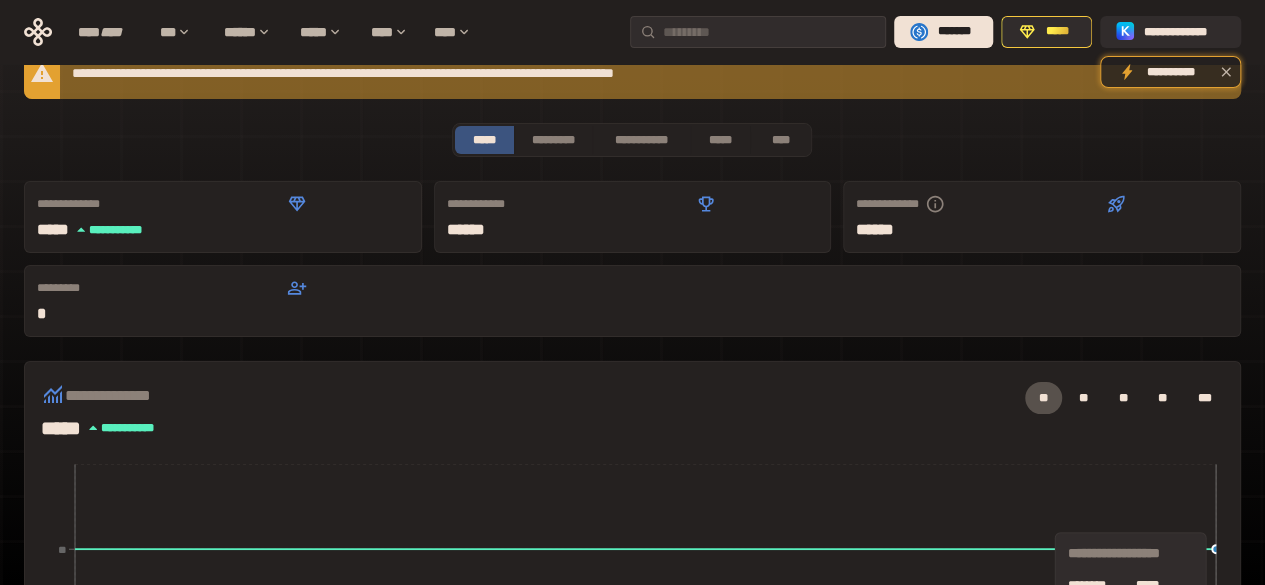scroll, scrollTop: 0, scrollLeft: 0, axis: both 